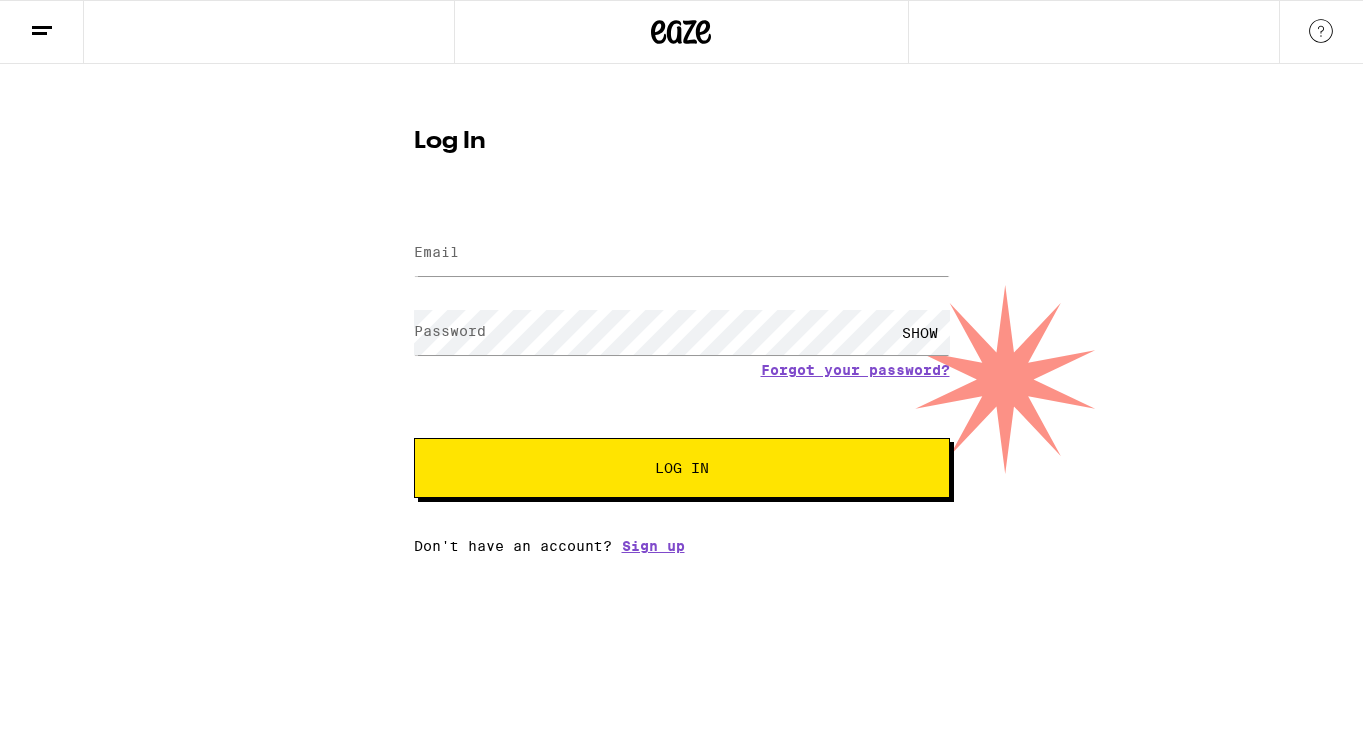 scroll, scrollTop: 0, scrollLeft: 0, axis: both 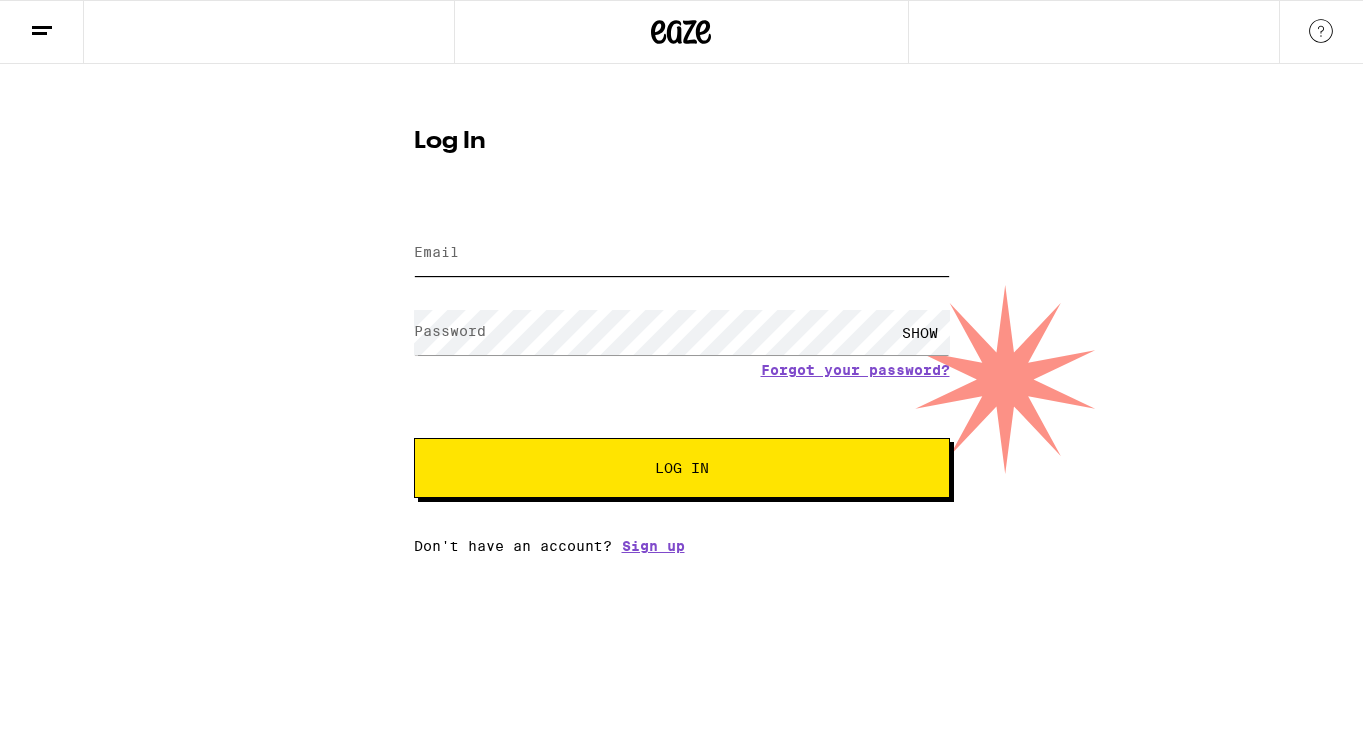 type on "[EMAIL]" 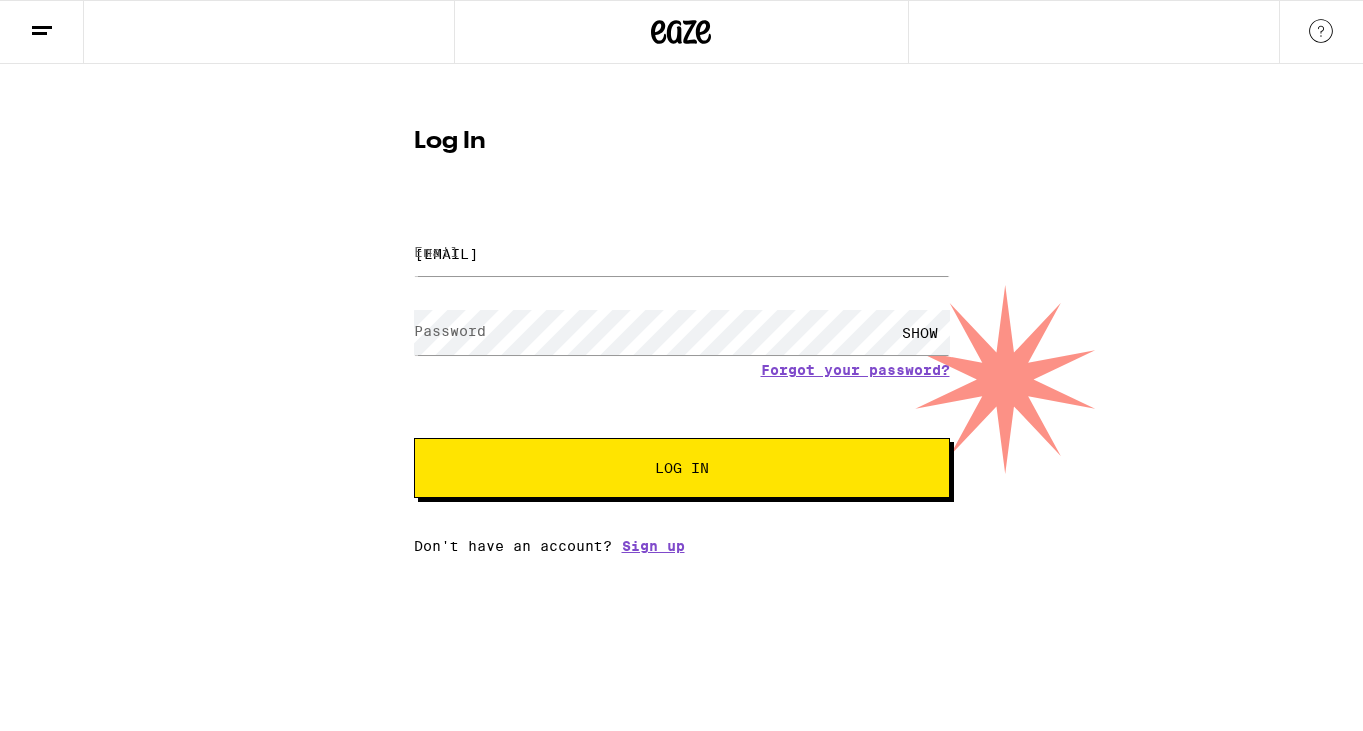 click on "Log In" at bounding box center [682, 468] 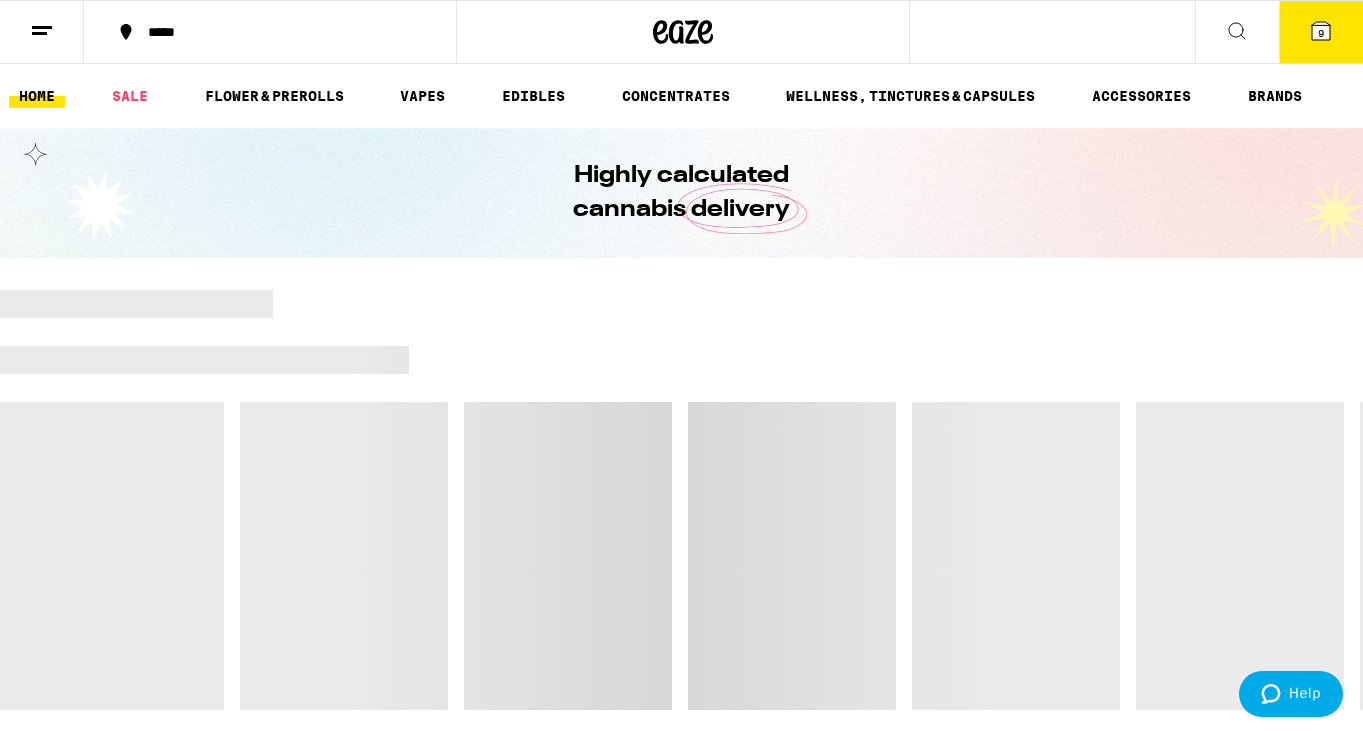 scroll, scrollTop: 20, scrollLeft: 0, axis: vertical 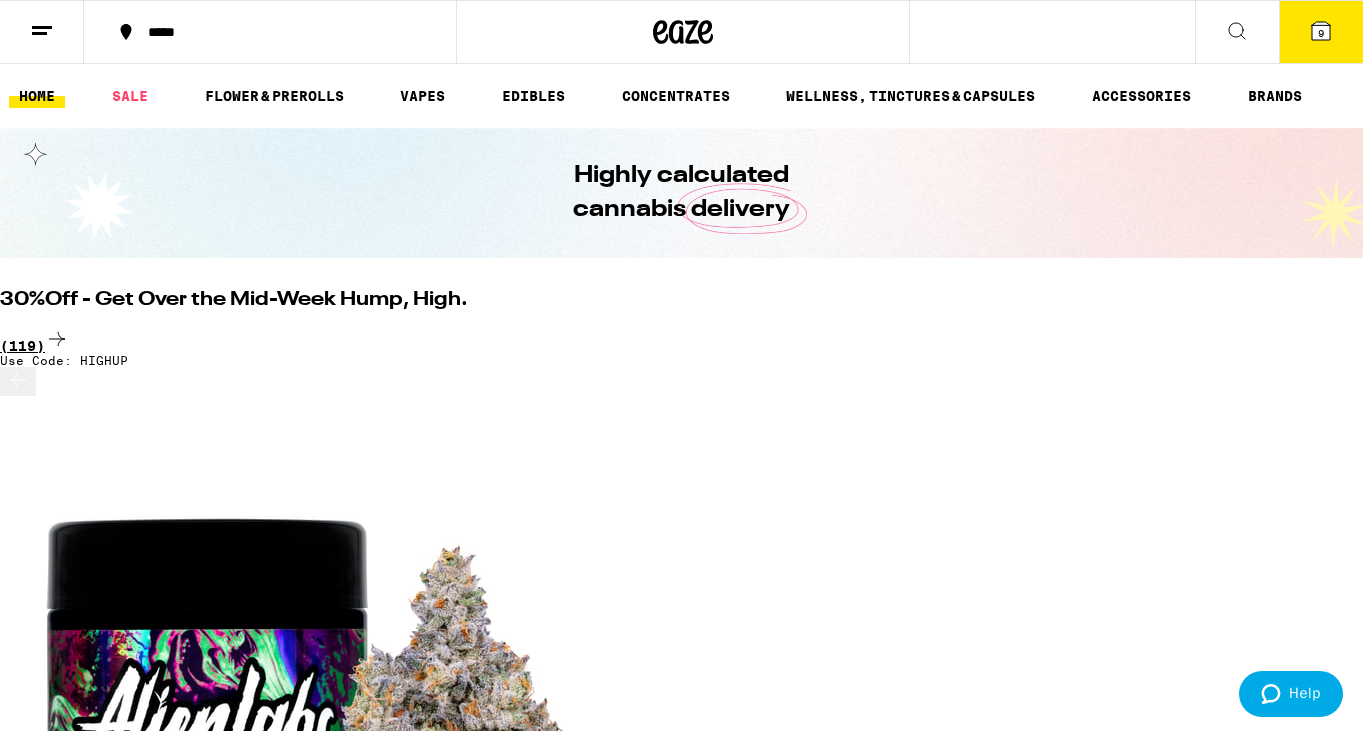 click on "(119)" at bounding box center [681, 340] 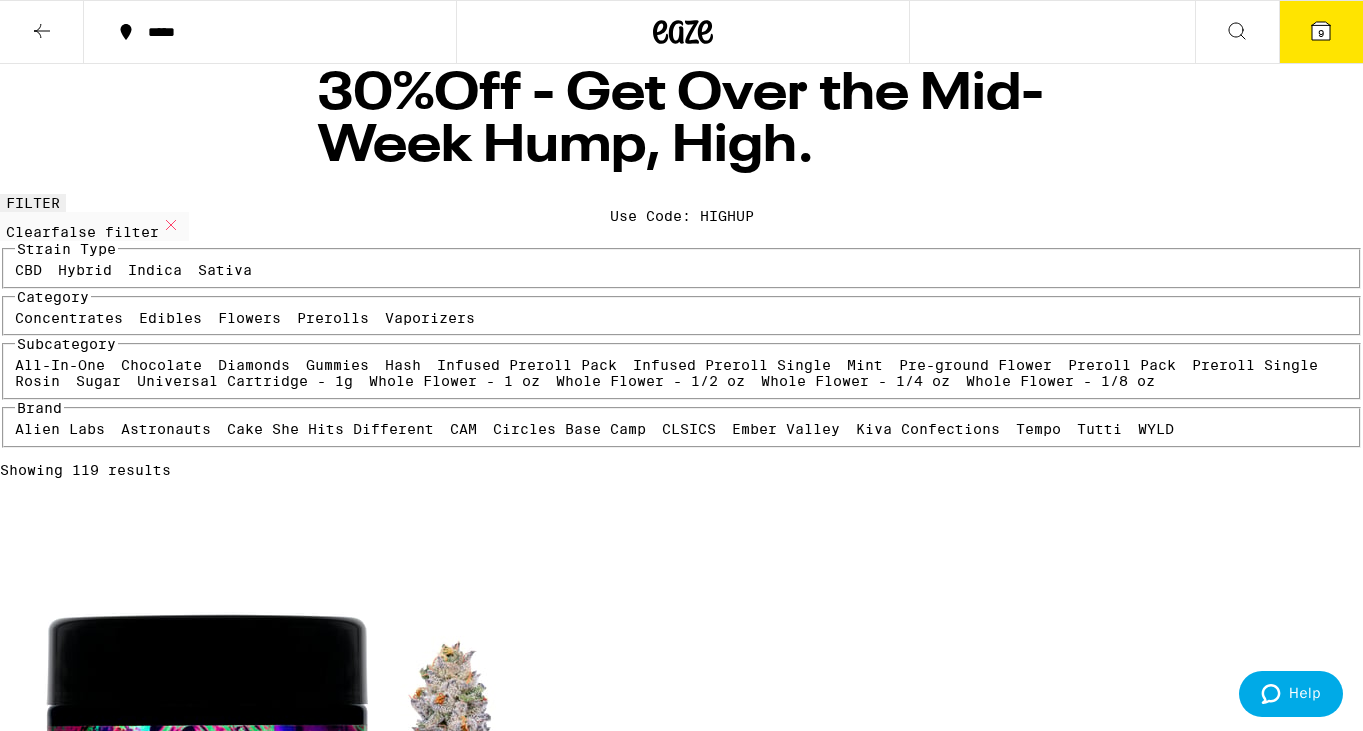 click on "Edibles" at bounding box center (170, 318) 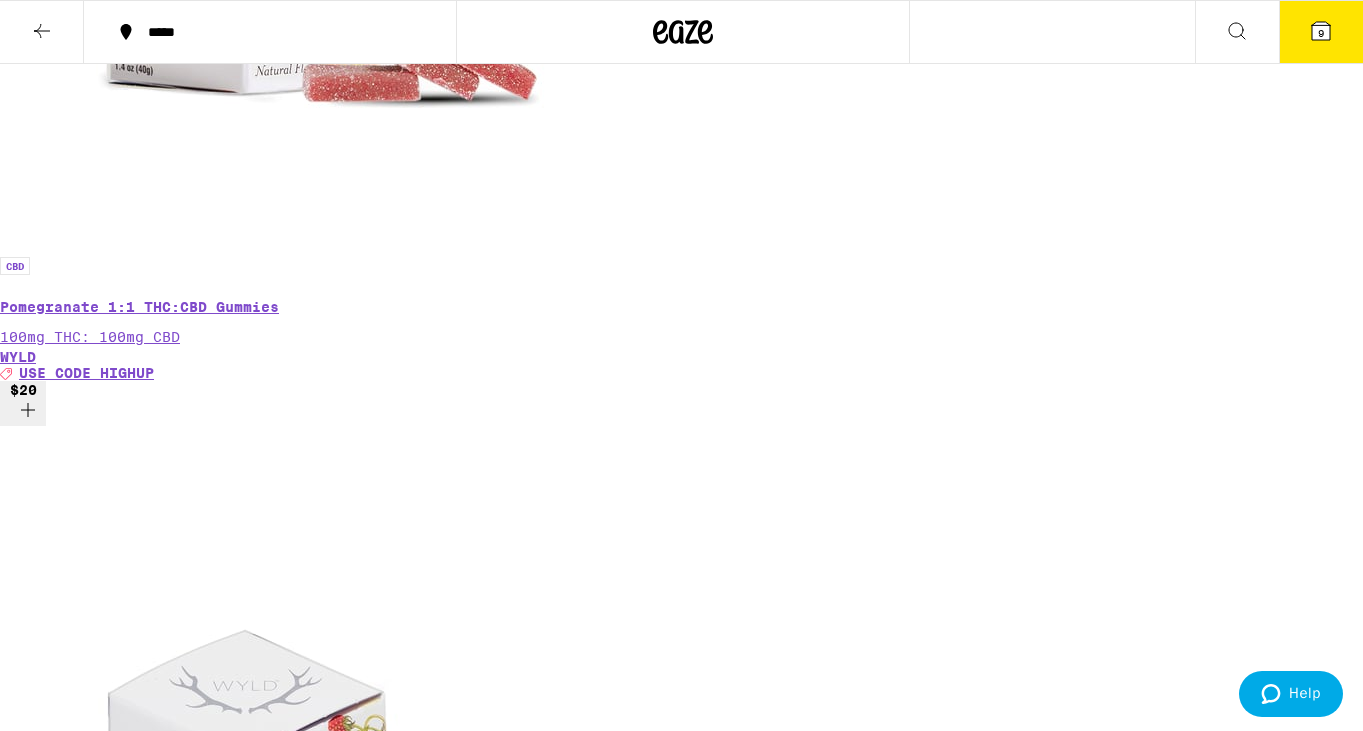 scroll, scrollTop: 1884, scrollLeft: 0, axis: vertical 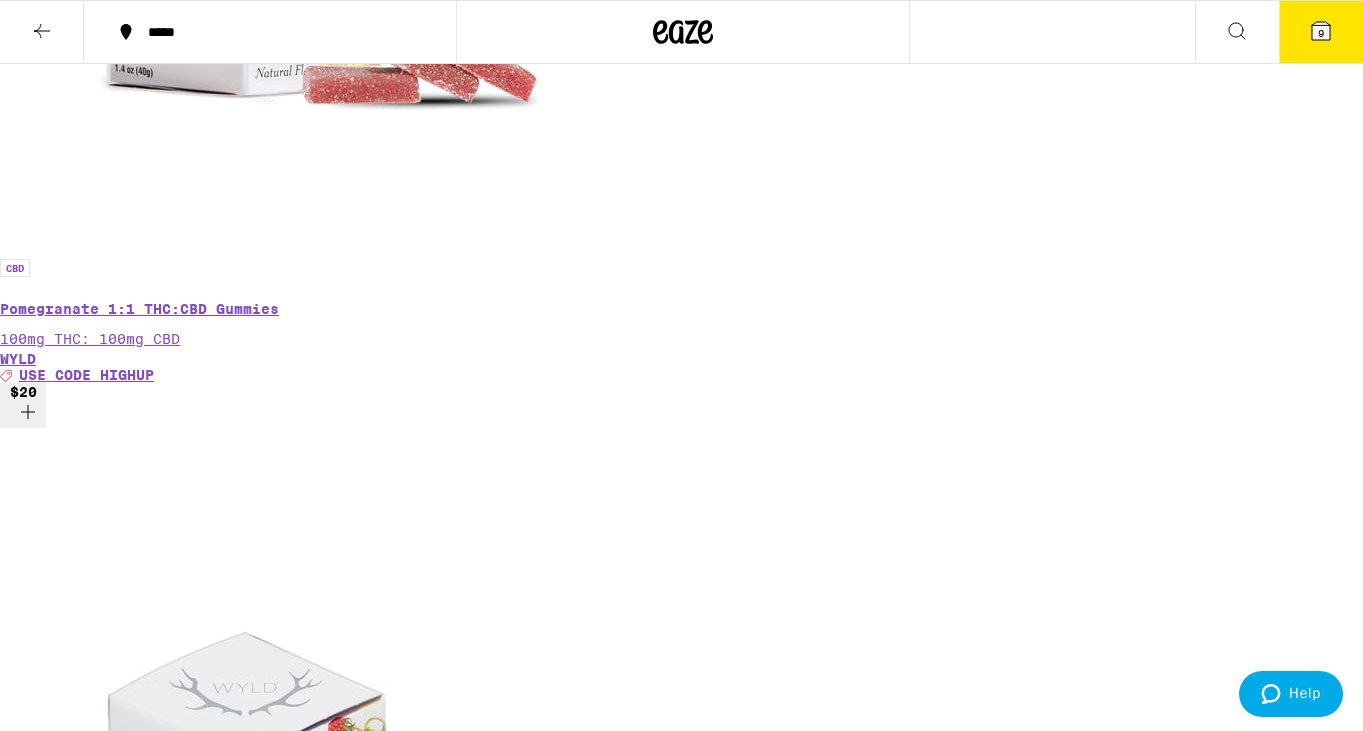 click at bounding box center [300, 12458] 